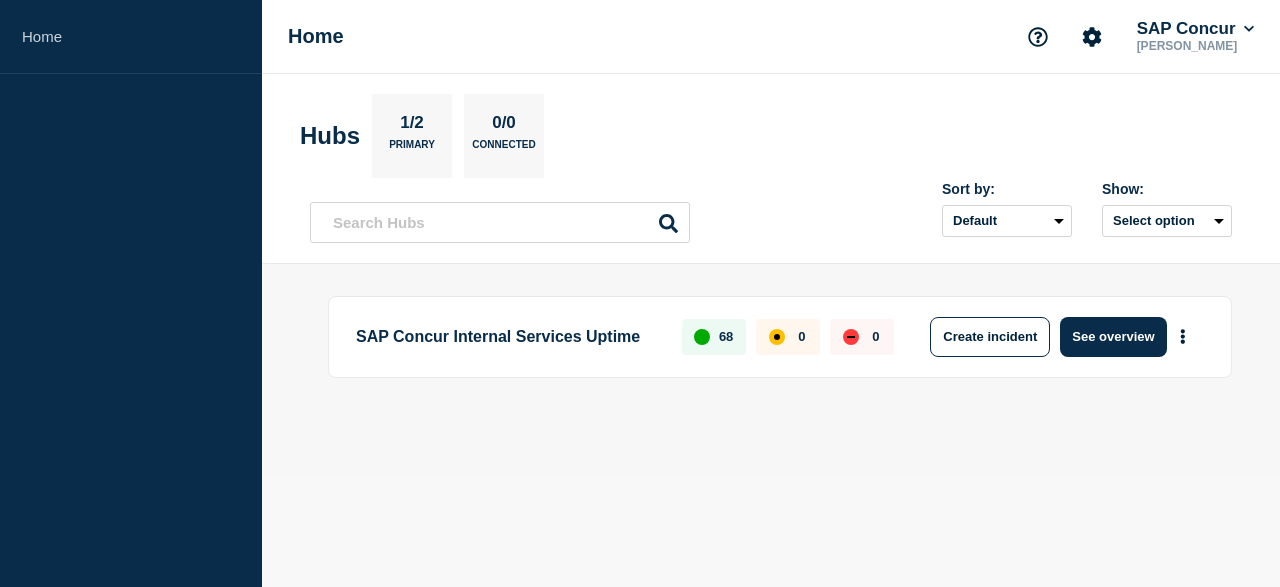 scroll, scrollTop: 0, scrollLeft: 0, axis: both 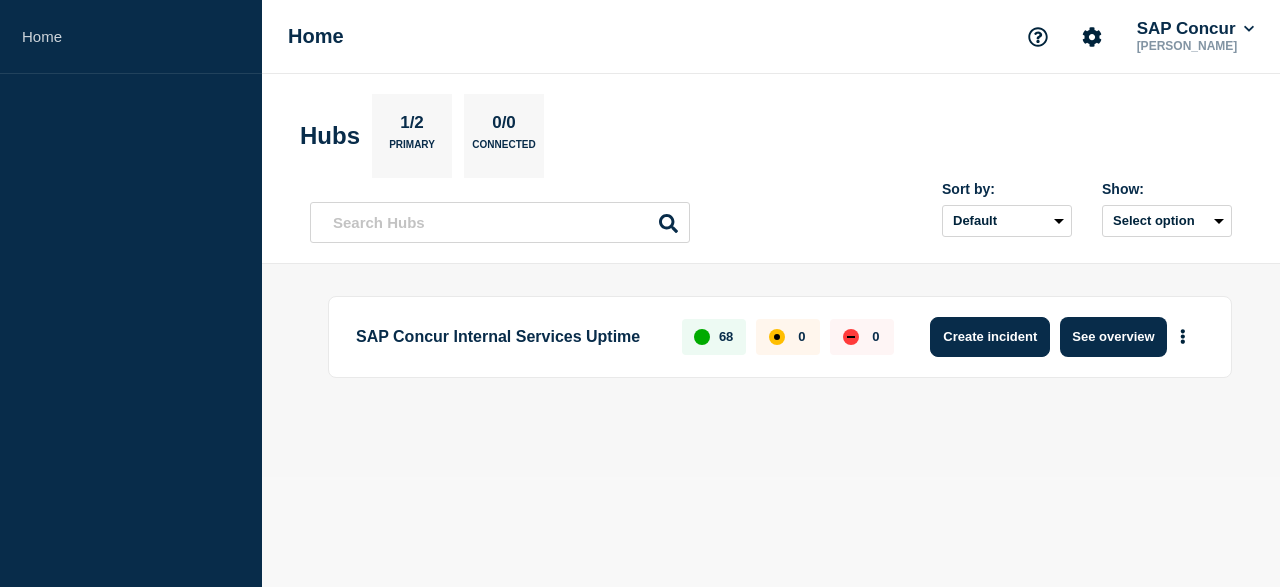 click on "Create incident" at bounding box center [990, 337] 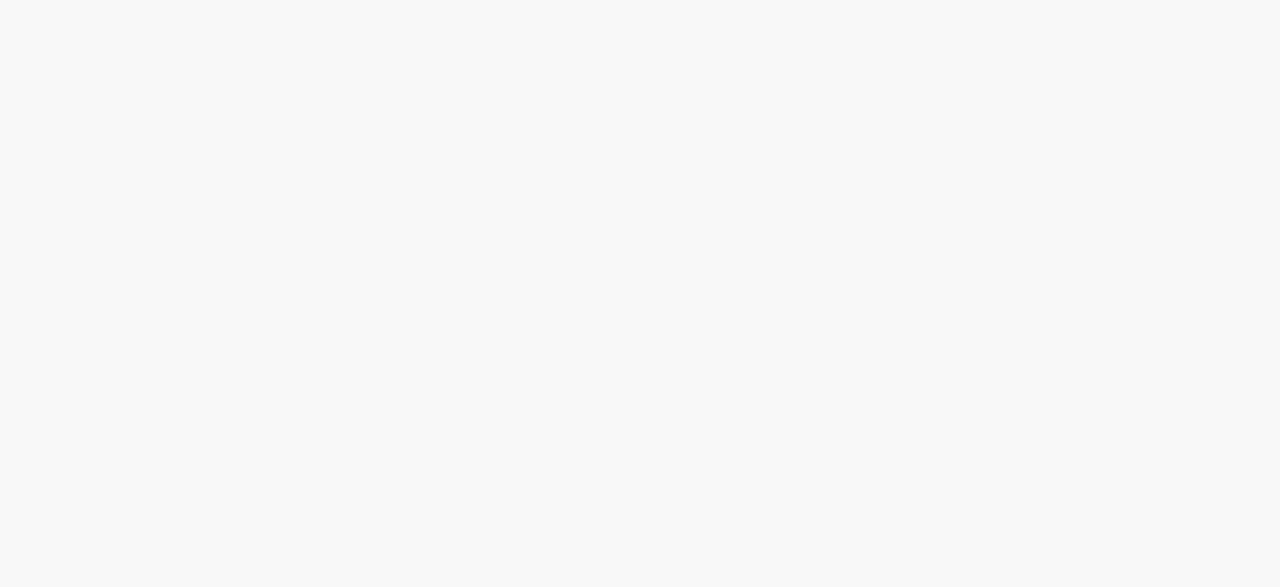scroll, scrollTop: 0, scrollLeft: 0, axis: both 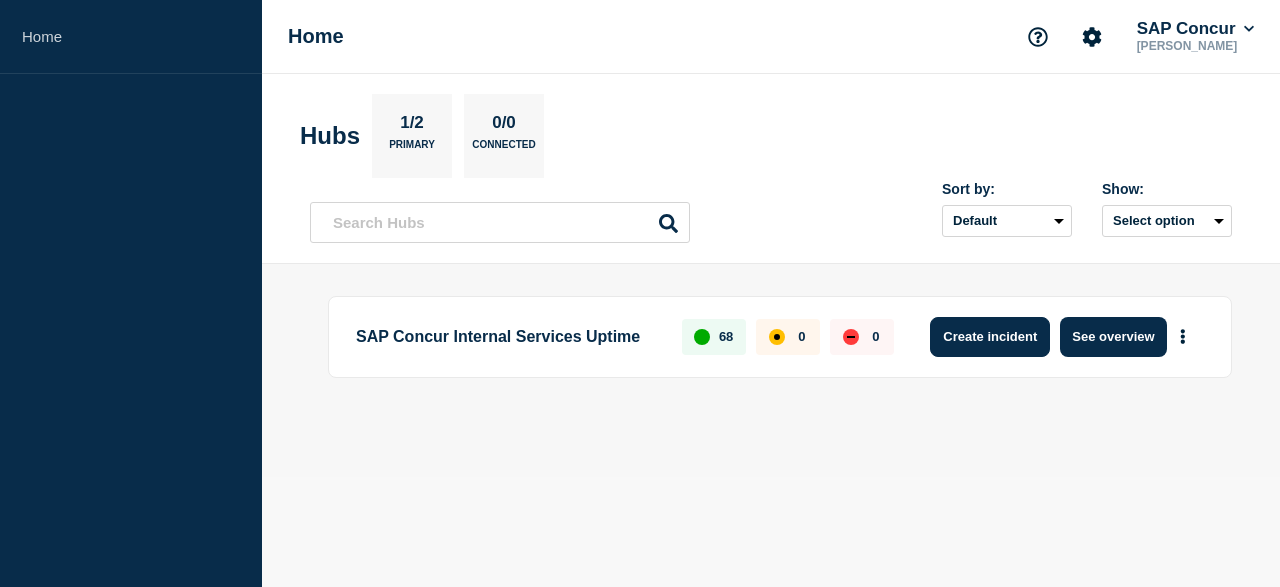 click on "Create incident" at bounding box center [990, 337] 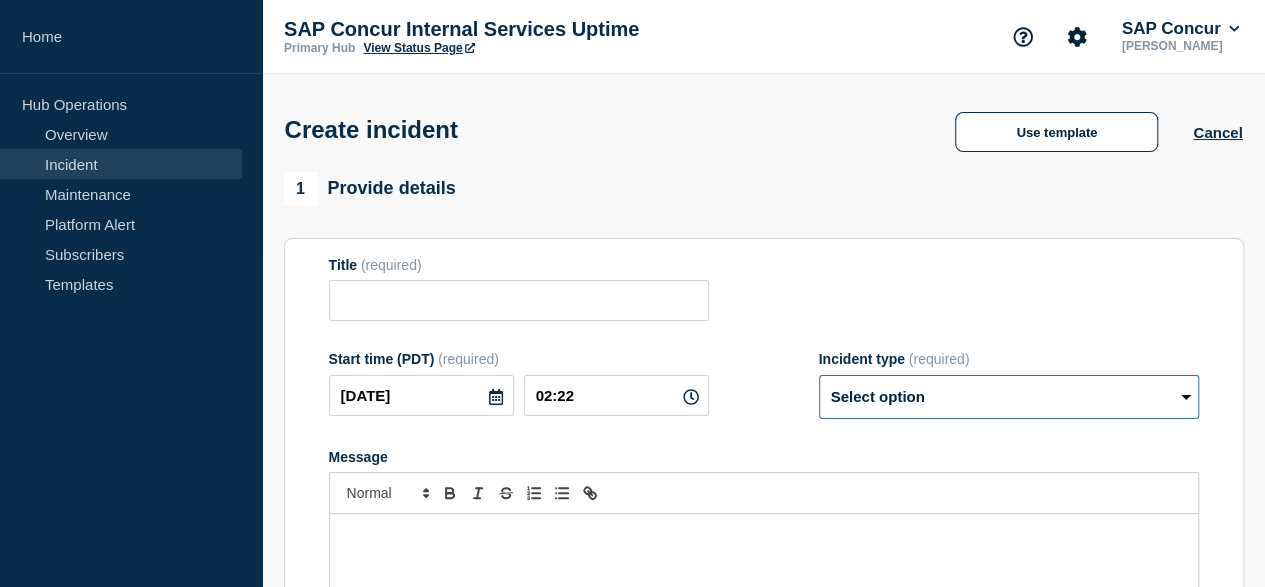 click on "Select option Investigating Identified Monitoring" at bounding box center [1009, 397] 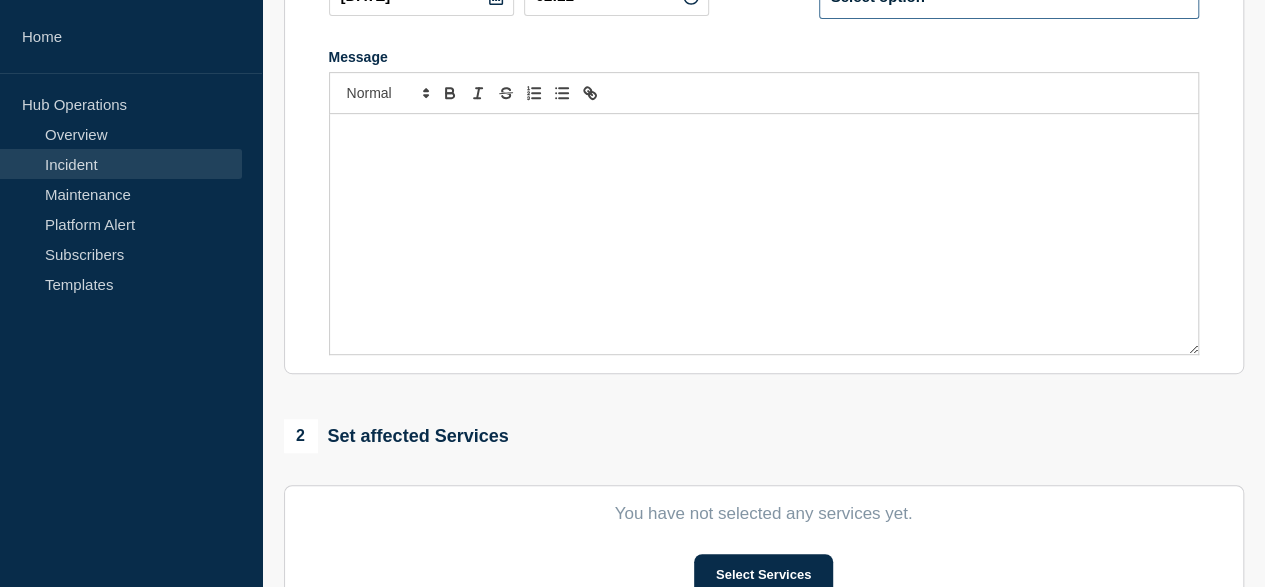 scroll, scrollTop: 500, scrollLeft: 0, axis: vertical 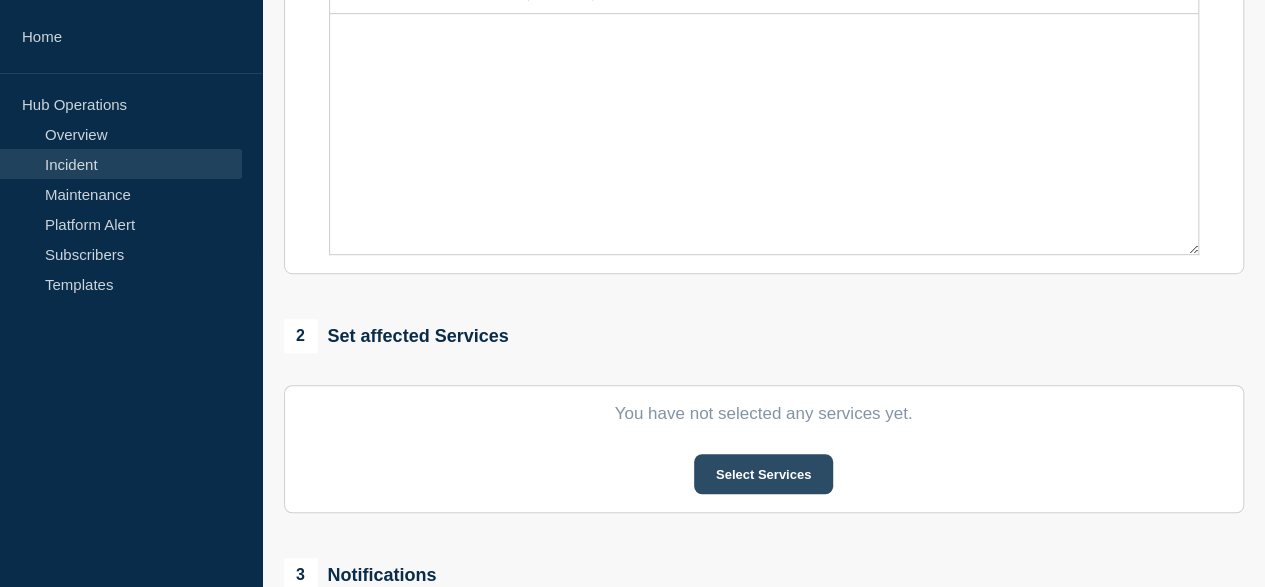 click on "Select Services" at bounding box center (763, 474) 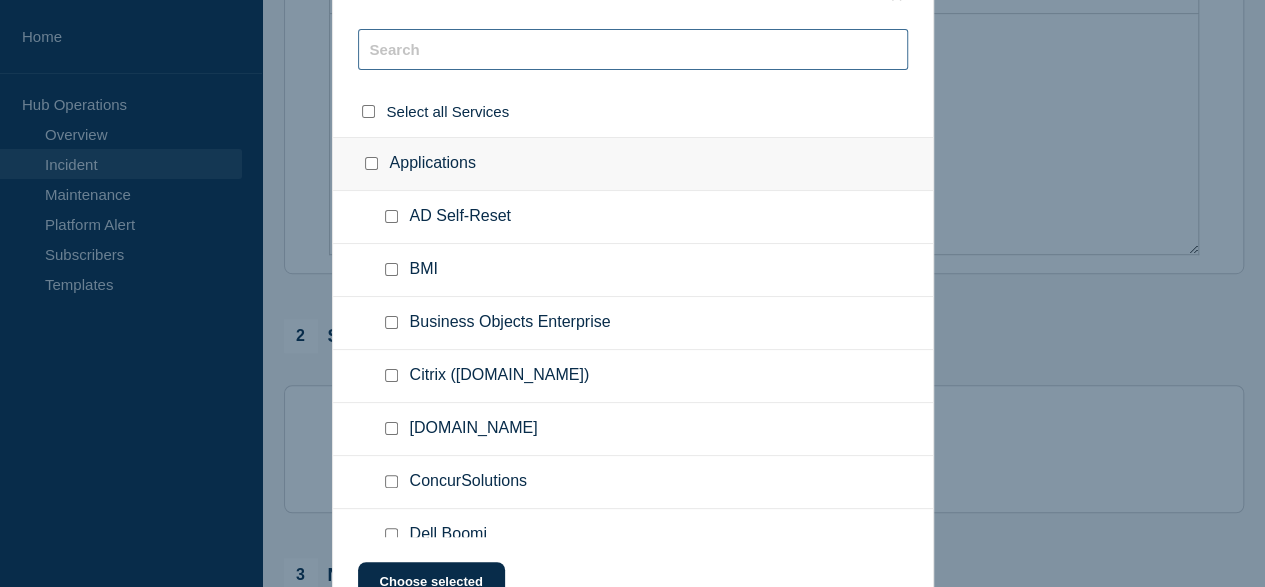 click at bounding box center (633, 49) 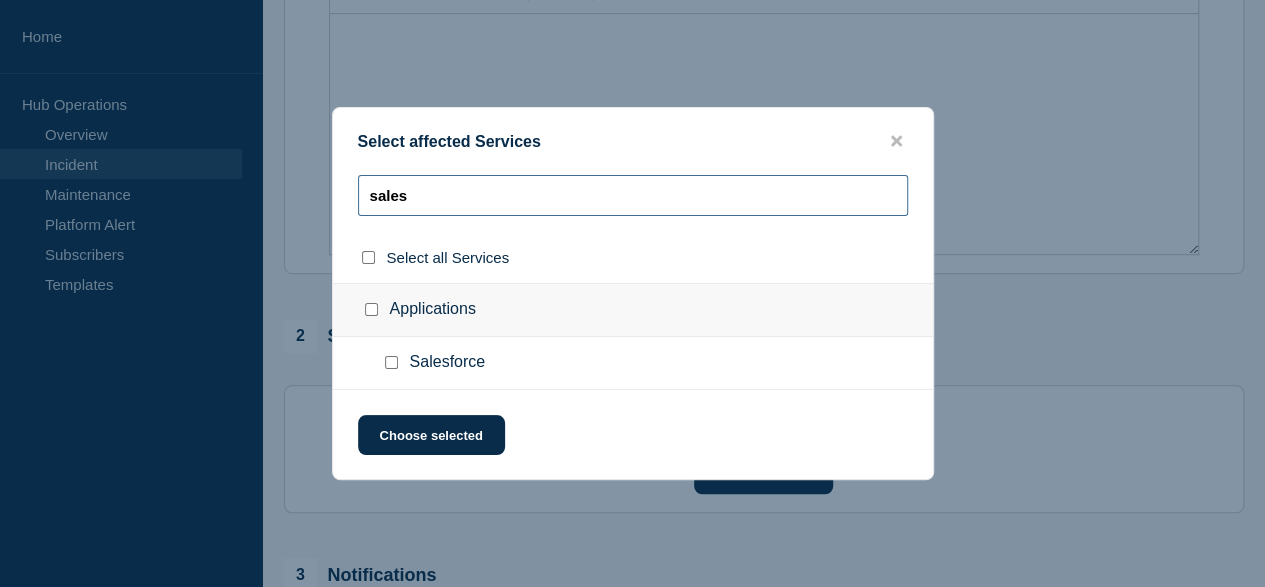 type on "sales" 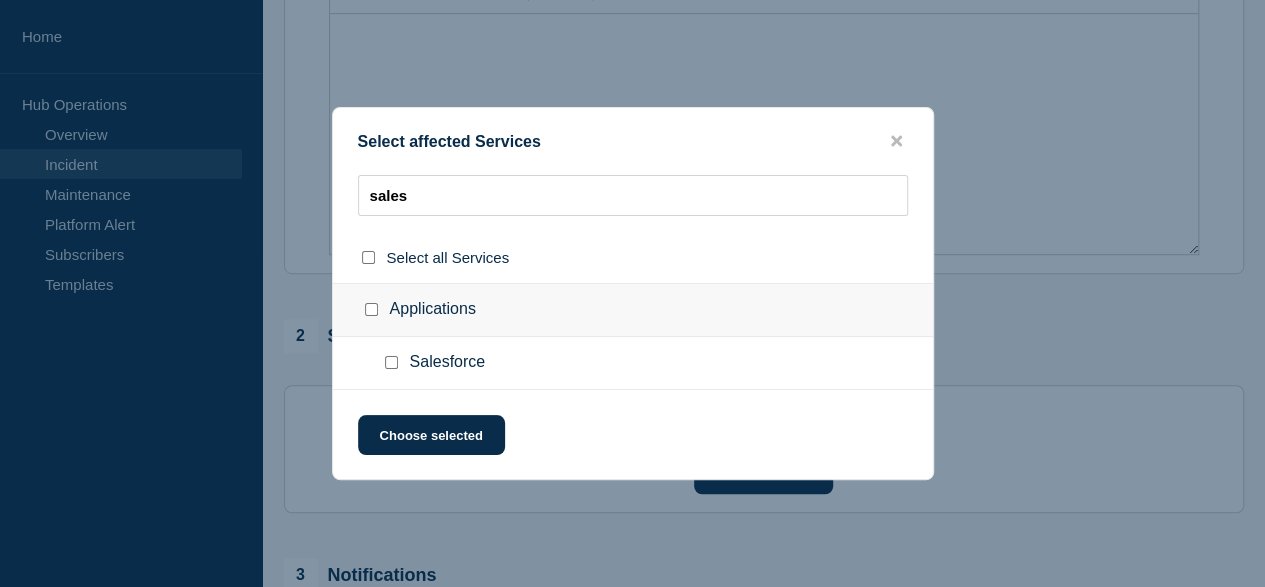 click on "Salesforce" at bounding box center (448, 363) 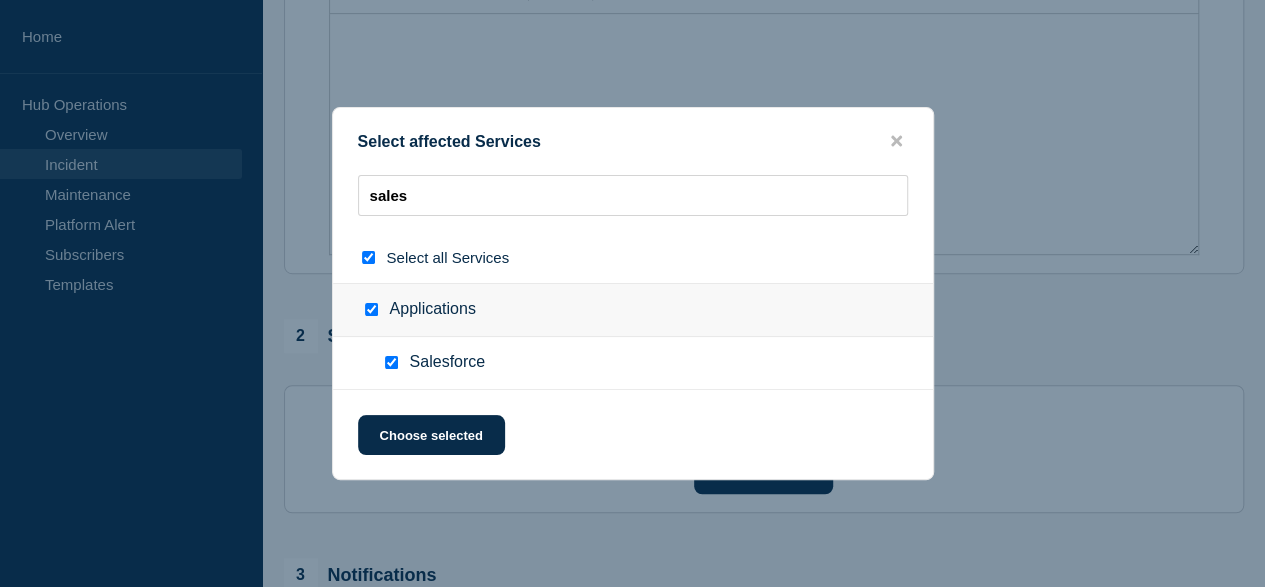 checkbox on "true" 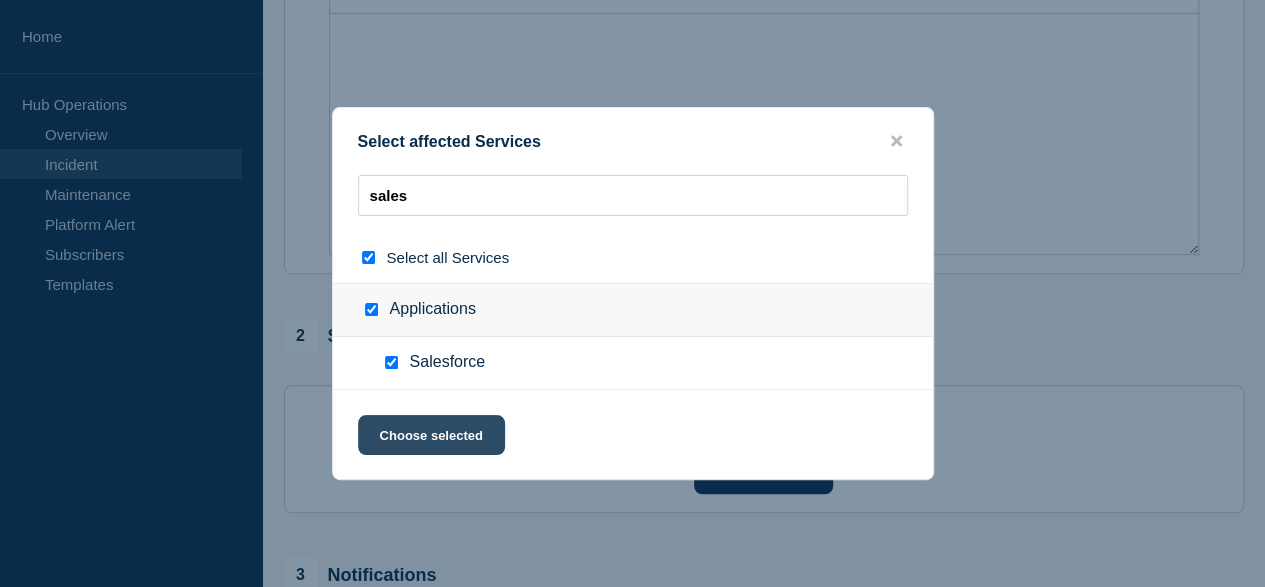 click on "Choose selected" 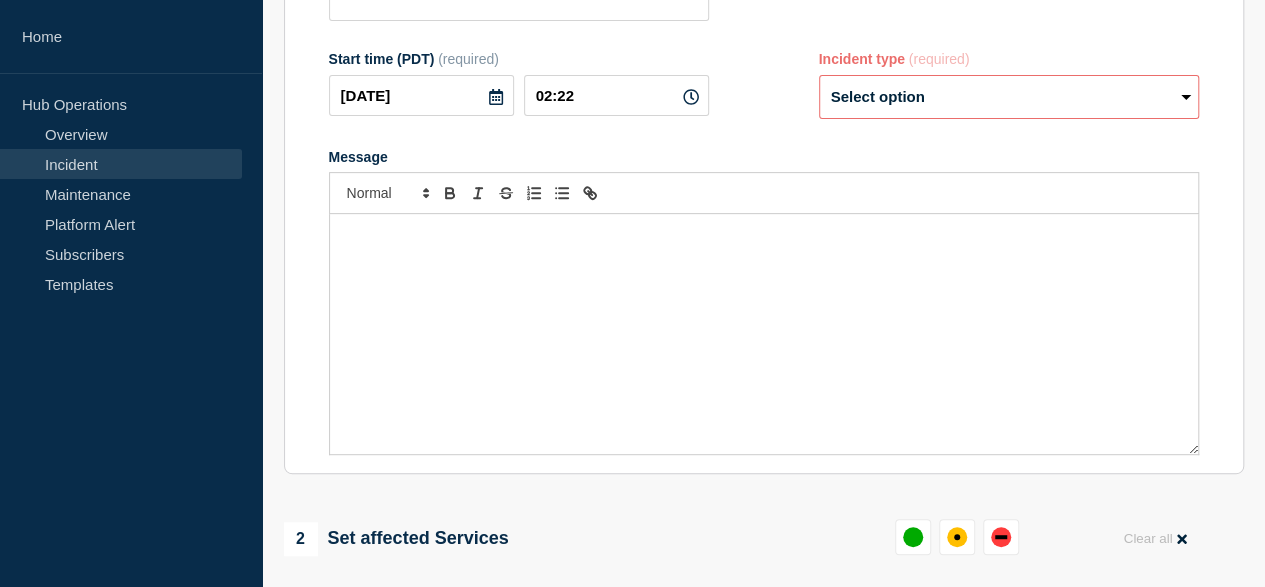 scroll, scrollTop: 0, scrollLeft: 0, axis: both 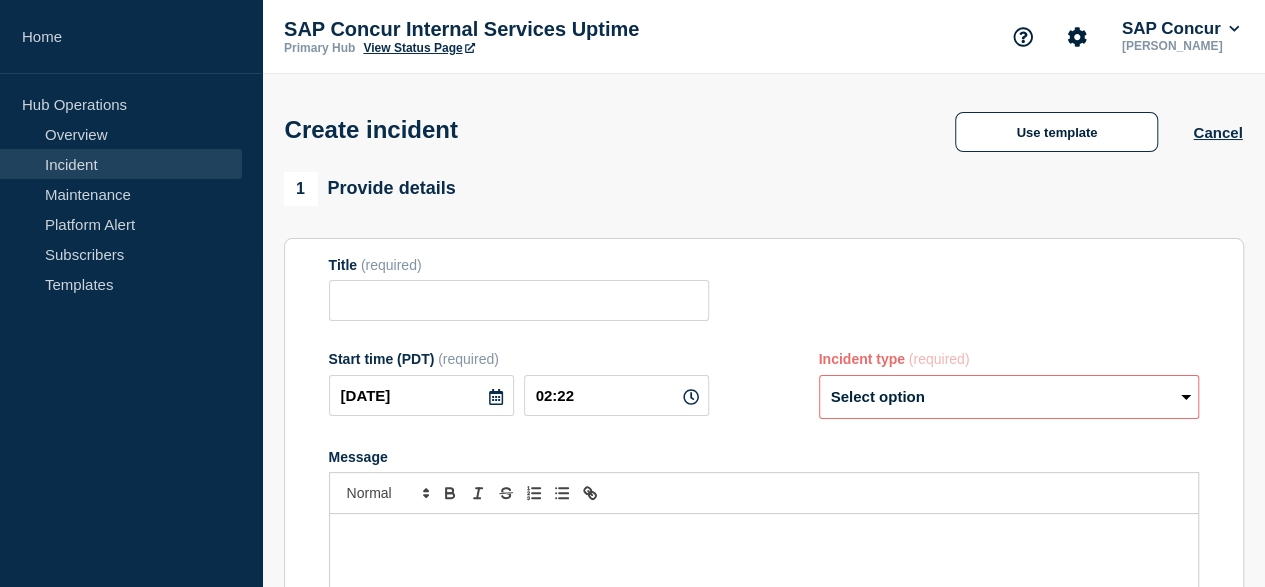 click on "View Status Page" at bounding box center [418, 48] 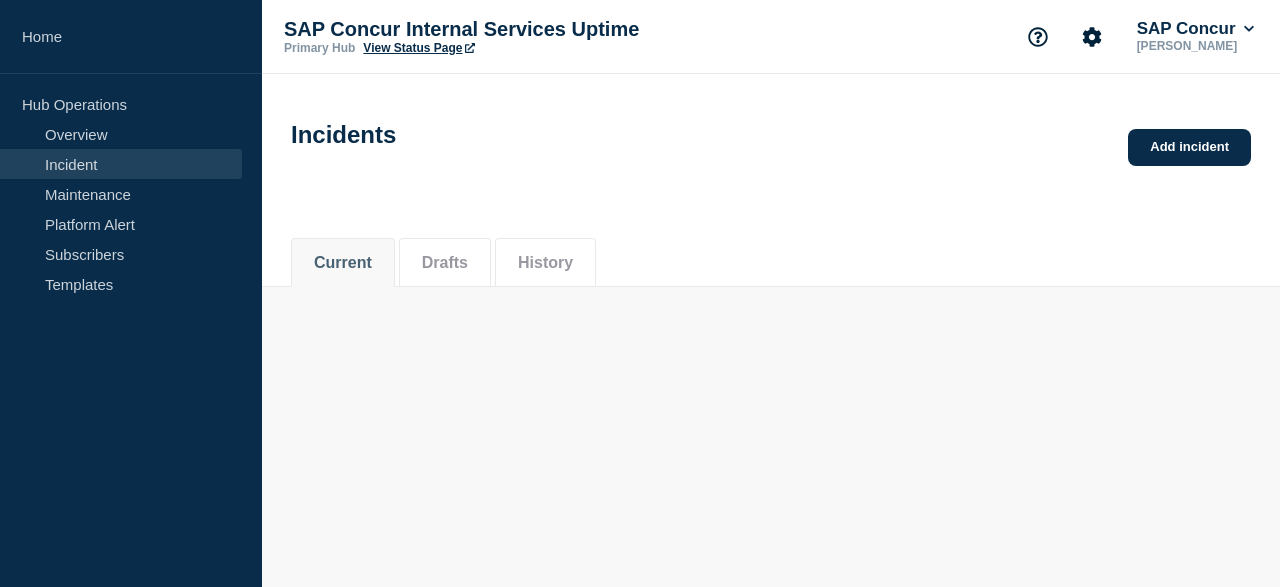 click on "Incident" at bounding box center (121, 164) 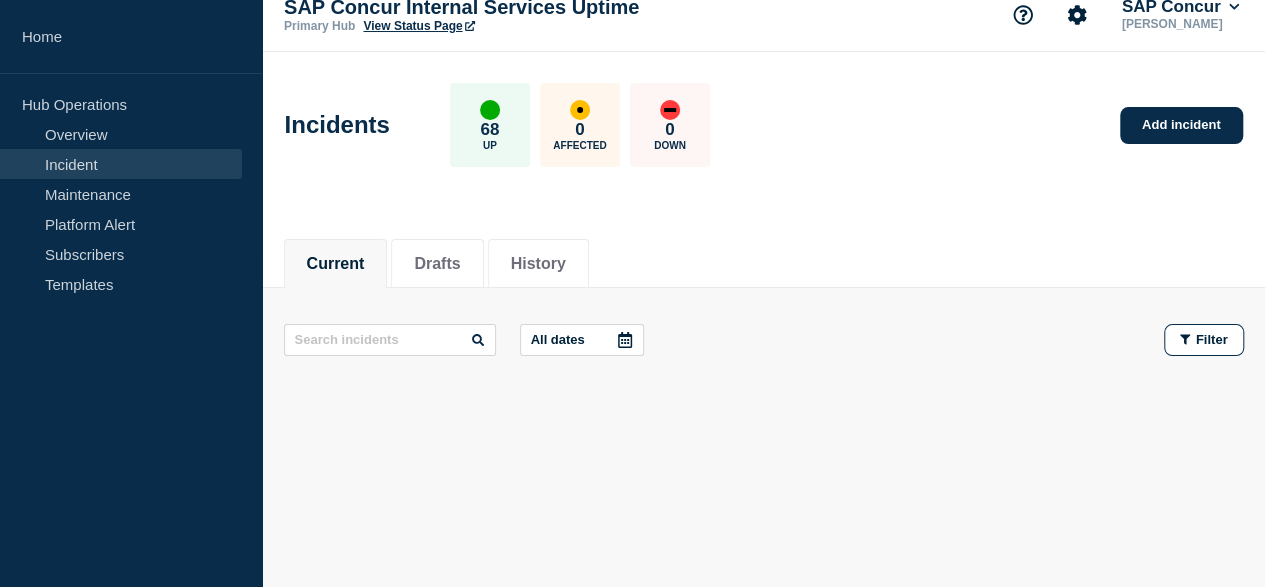 scroll, scrollTop: 0, scrollLeft: 0, axis: both 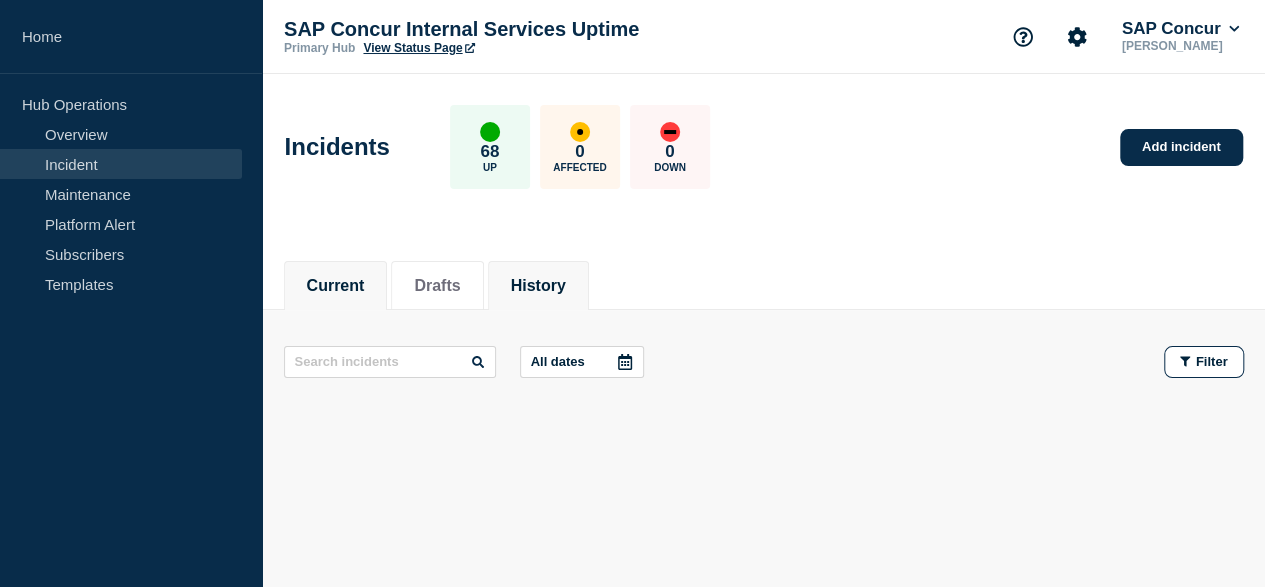 click on "History" at bounding box center (538, 286) 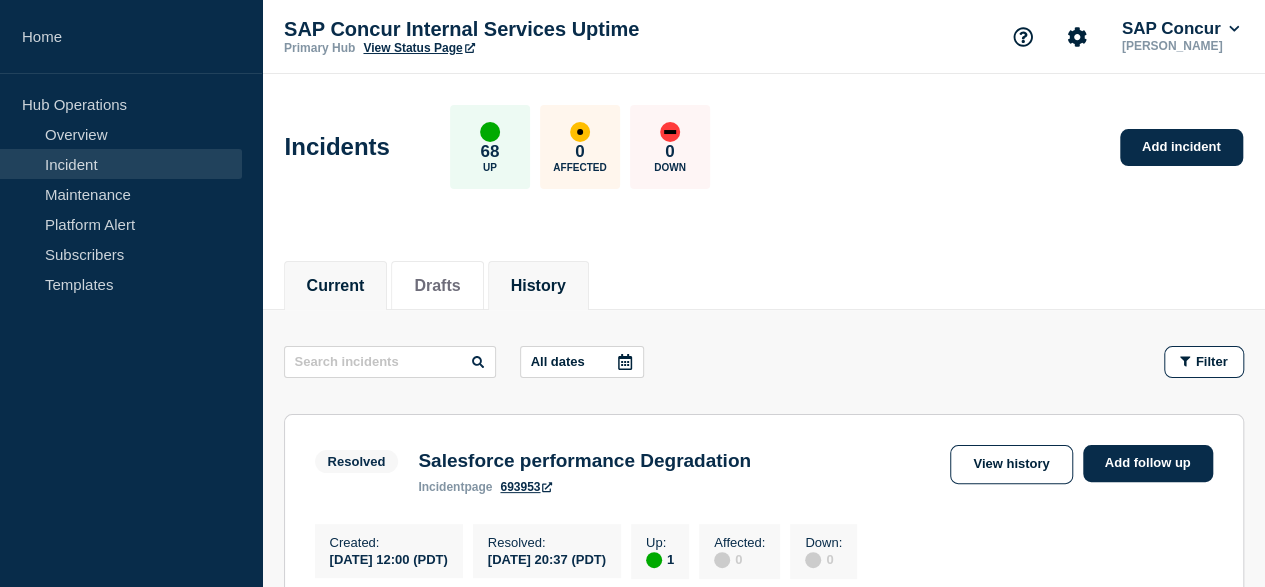 click on "Current" 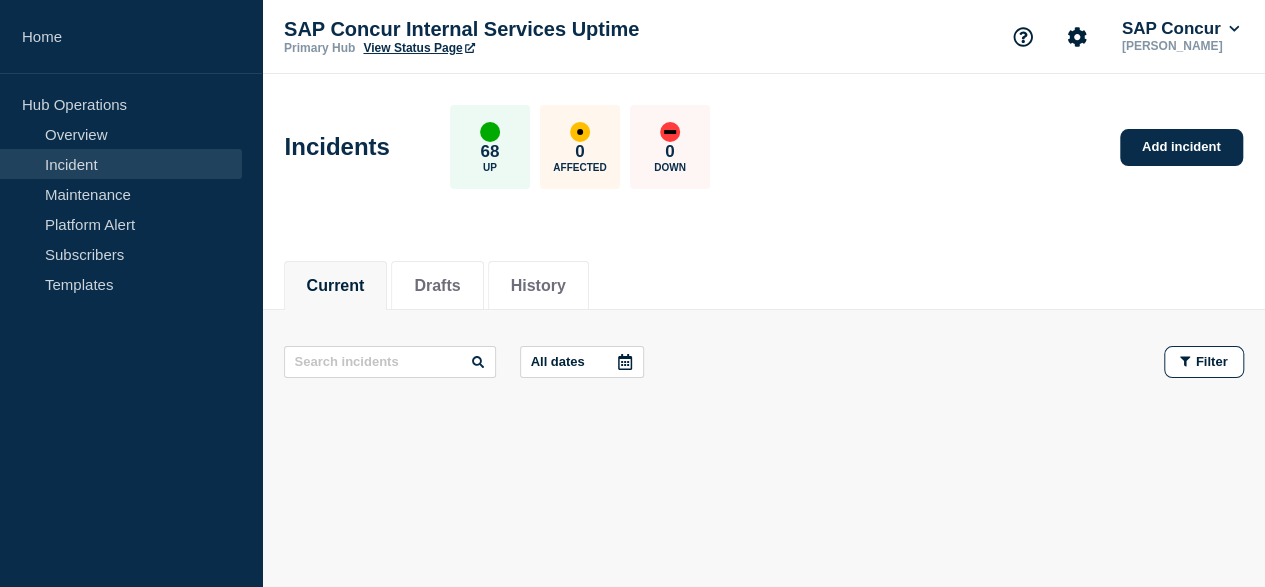 scroll, scrollTop: 22, scrollLeft: 0, axis: vertical 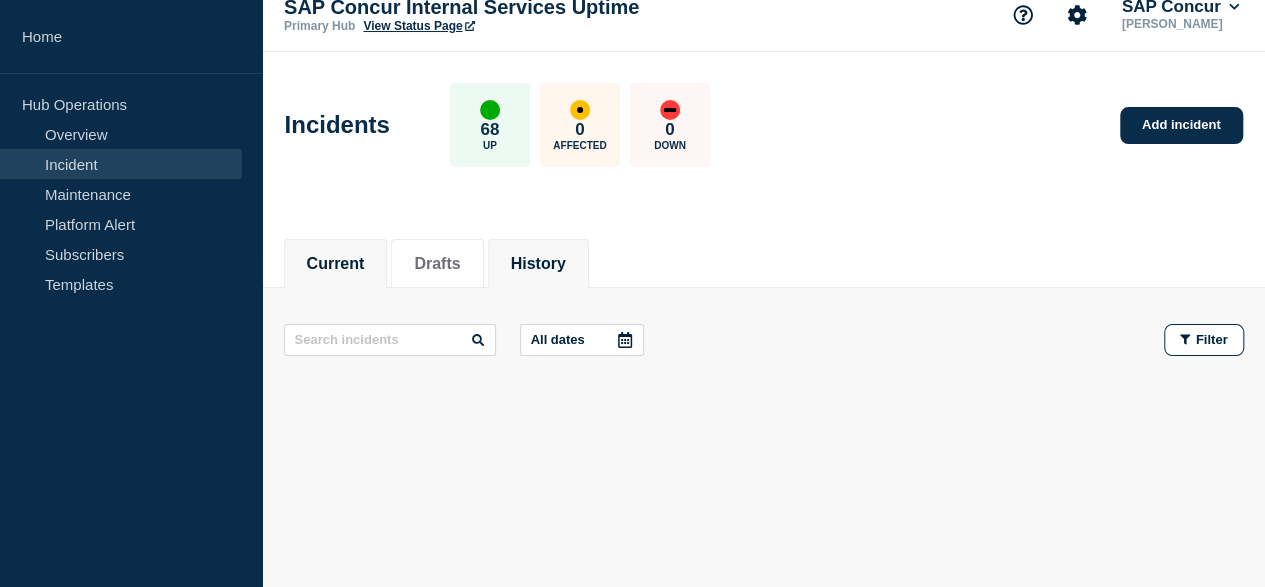 click on "History" at bounding box center (538, 264) 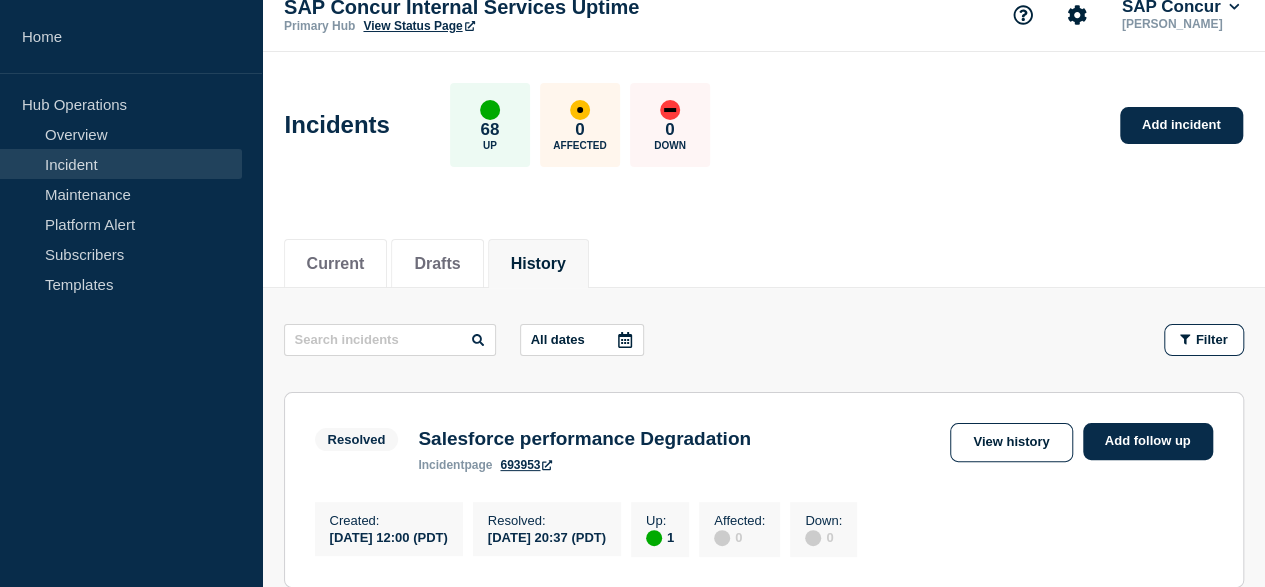 scroll, scrollTop: 122, scrollLeft: 0, axis: vertical 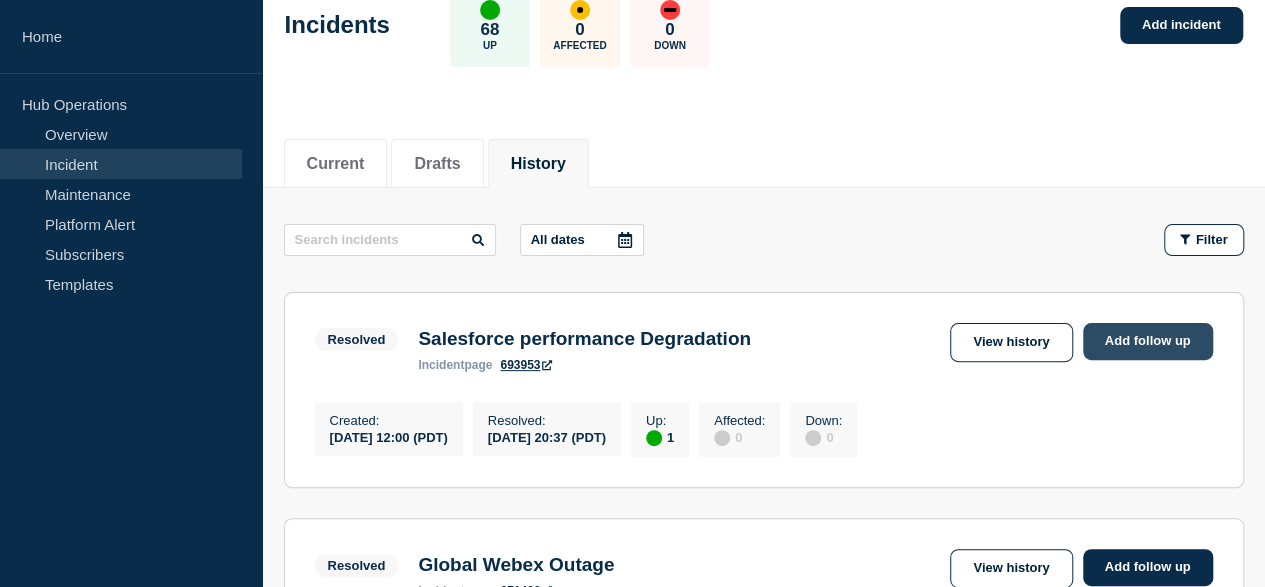 click on "Add follow up" at bounding box center (1148, 341) 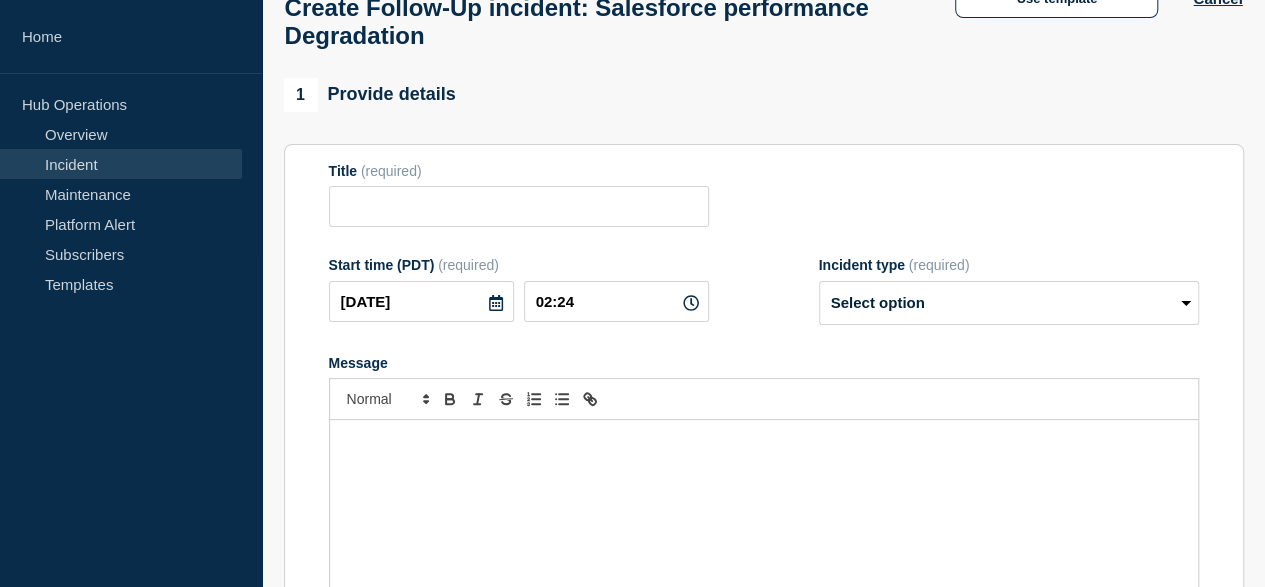 type on "Salesforce performance Degradation" 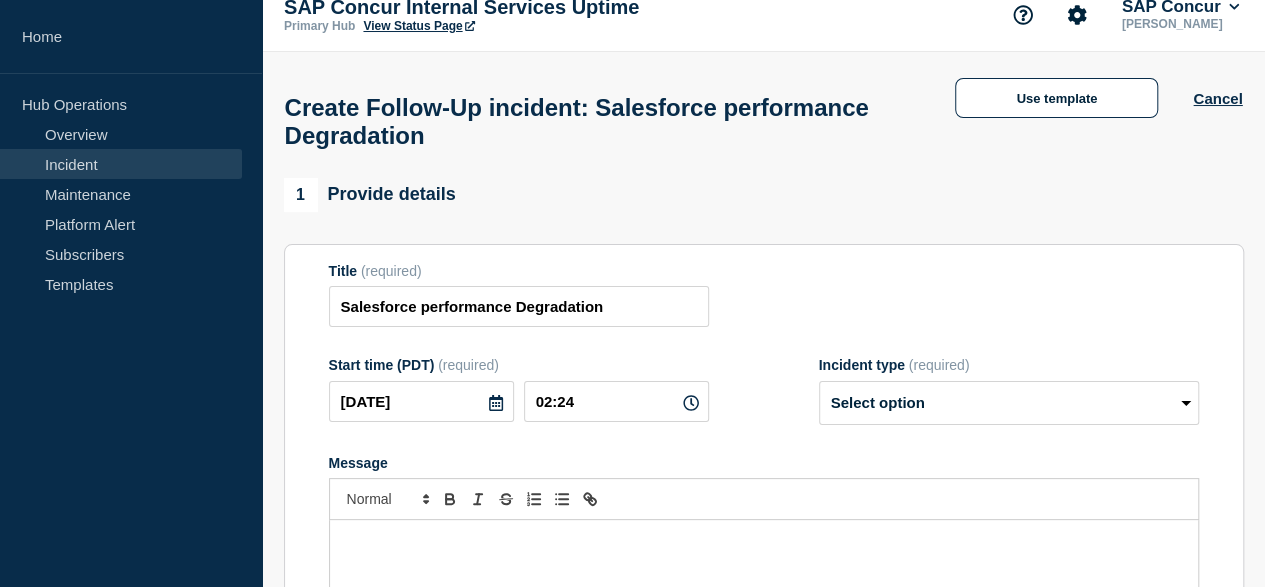 scroll, scrollTop: 0, scrollLeft: 0, axis: both 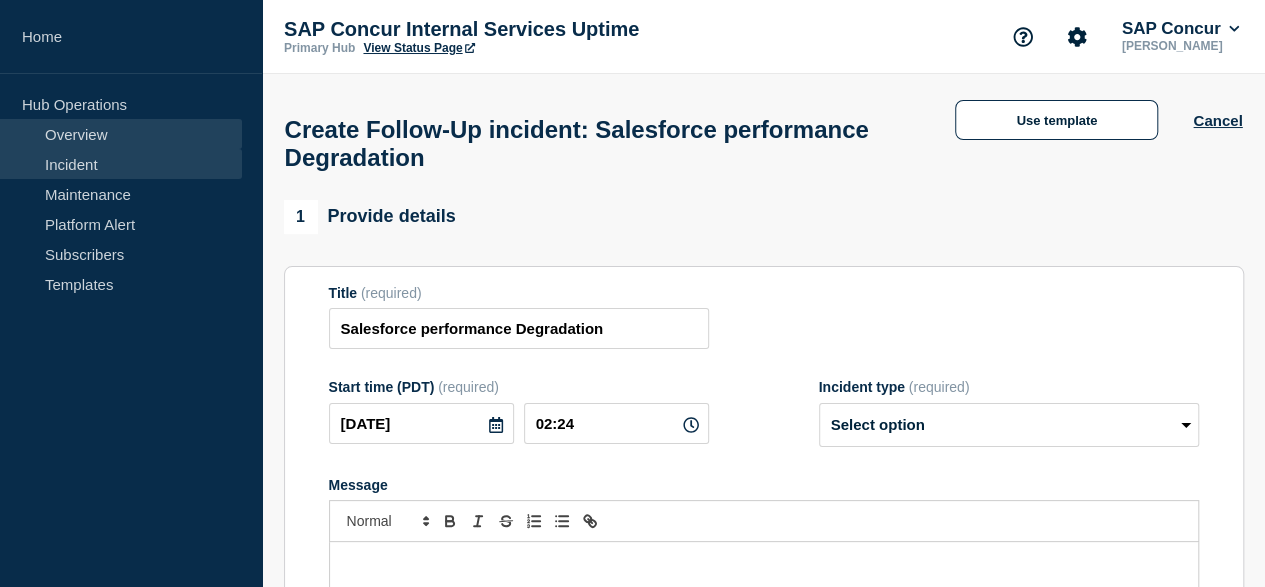 click on "Overview" at bounding box center (121, 134) 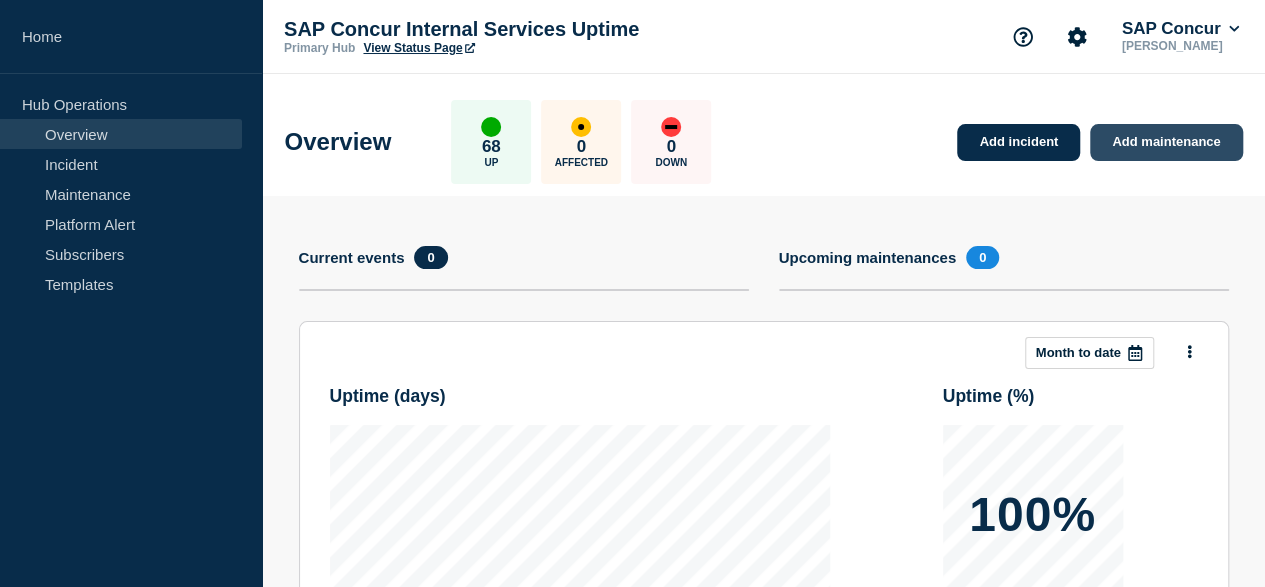 click on "Add maintenance" at bounding box center (1166, 142) 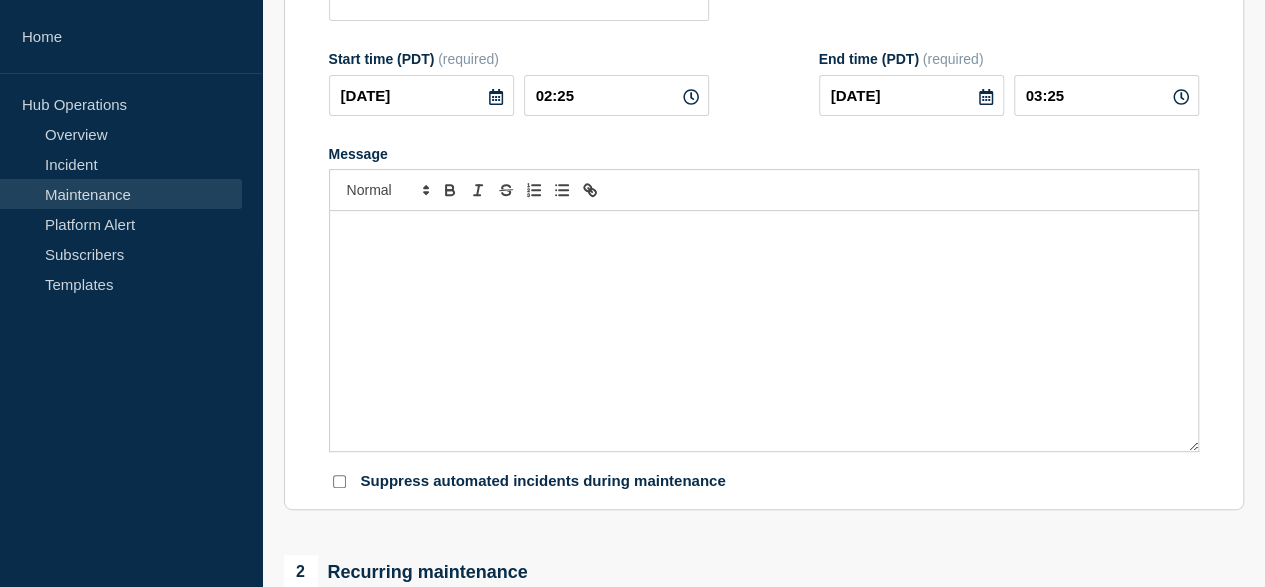 scroll, scrollTop: 200, scrollLeft: 0, axis: vertical 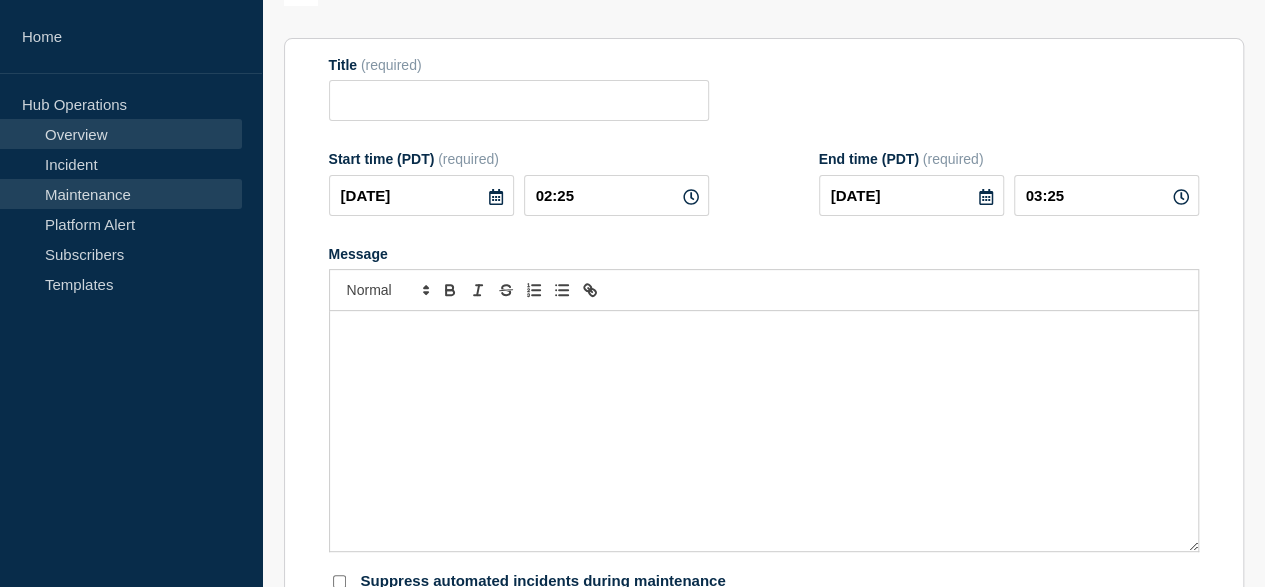 click on "Overview" at bounding box center (121, 134) 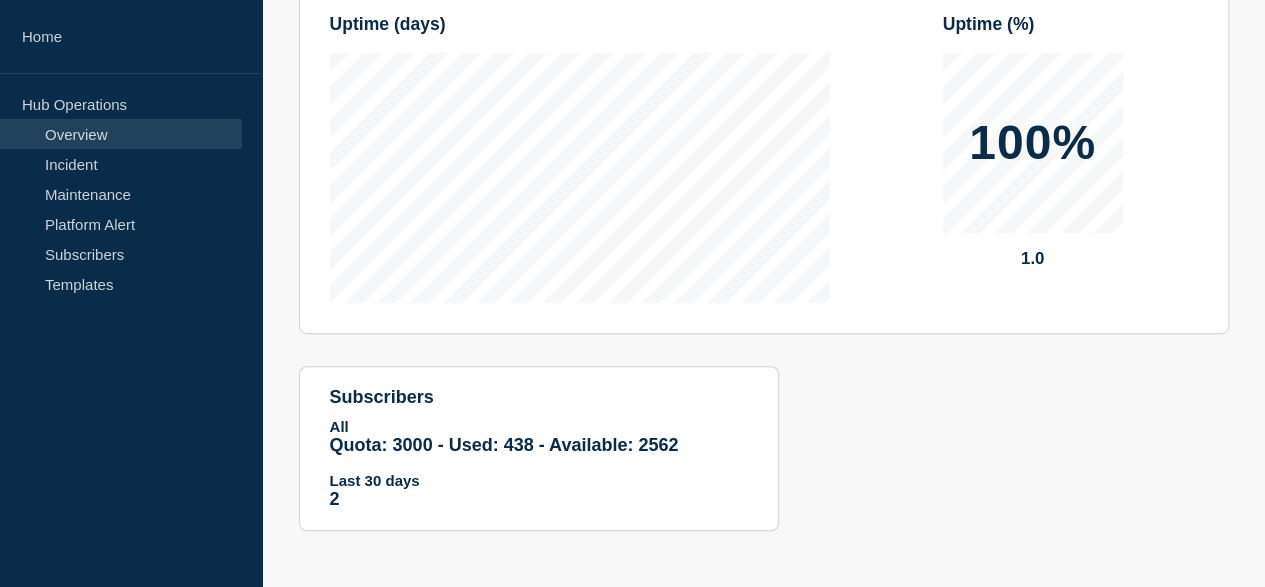 scroll, scrollTop: 0, scrollLeft: 0, axis: both 